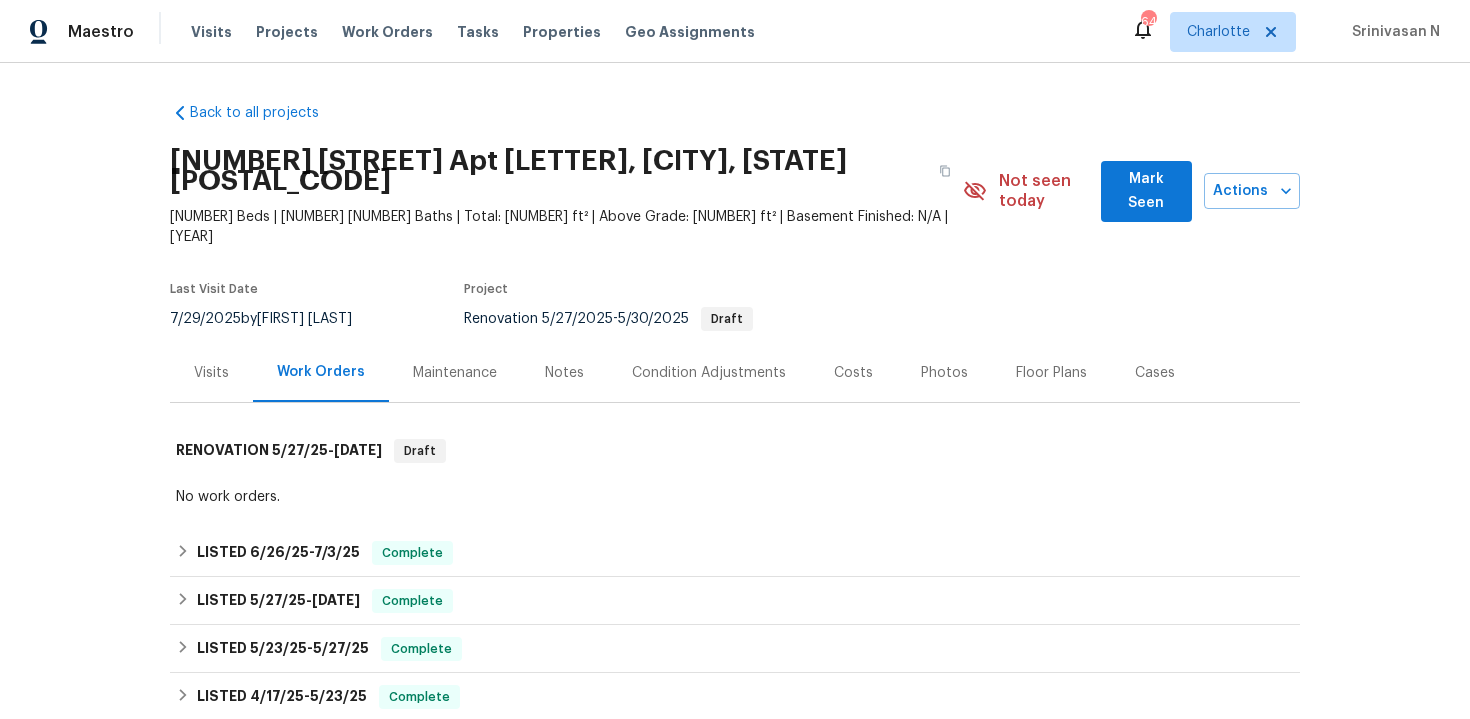 scroll, scrollTop: 0, scrollLeft: 0, axis: both 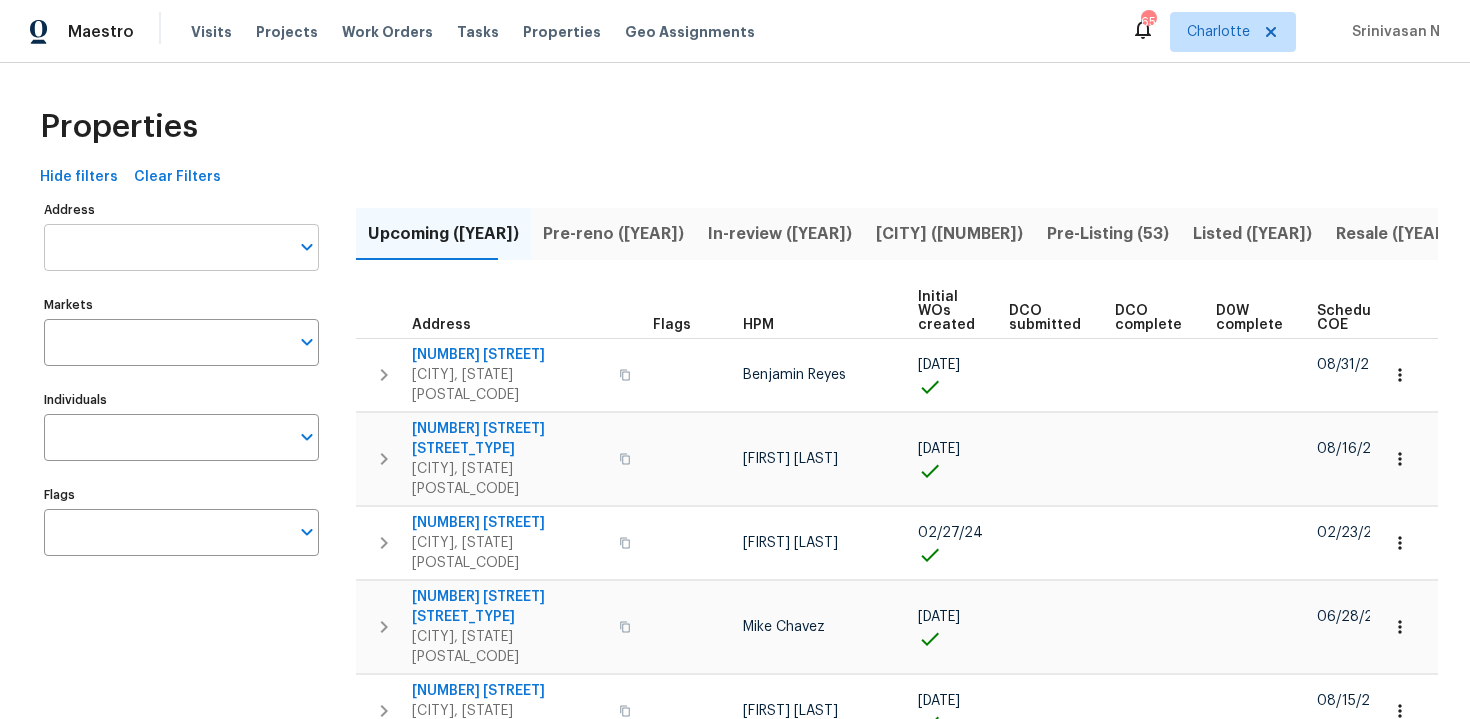 click on "Address" at bounding box center [166, 247] 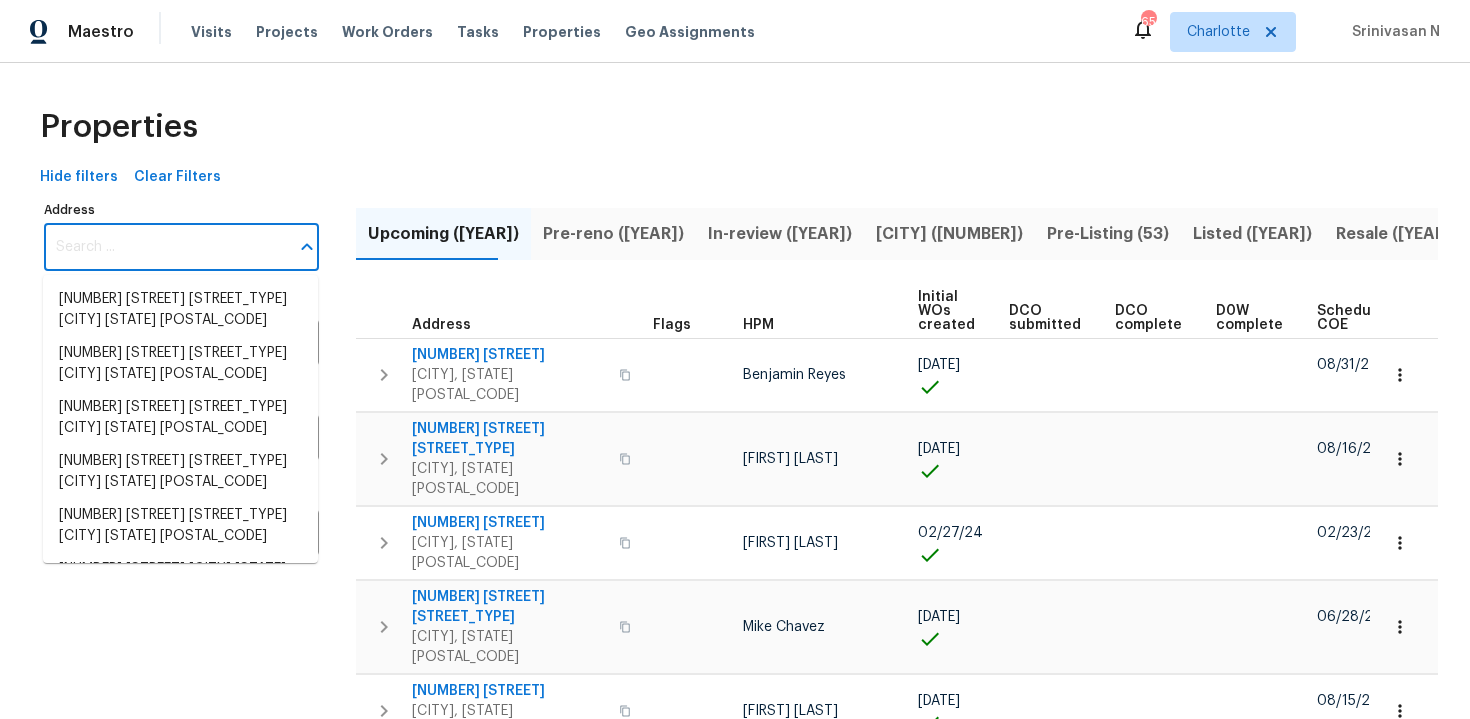 paste on "[NUMBER] [STREET], [CITY], [STATE] [POSTAL_CODE]" 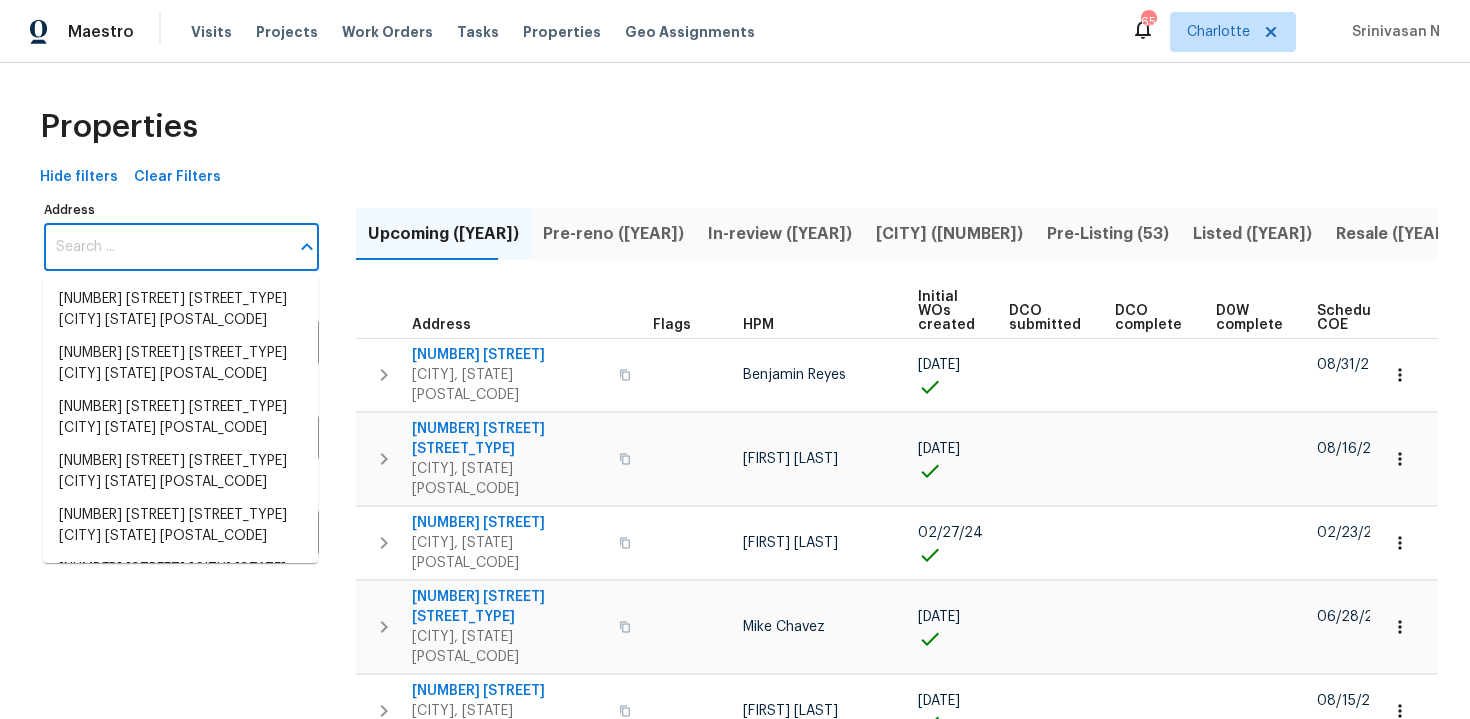 type on "[NUMBER] [STREET], [CITY], [STATE] [POSTAL_CODE]" 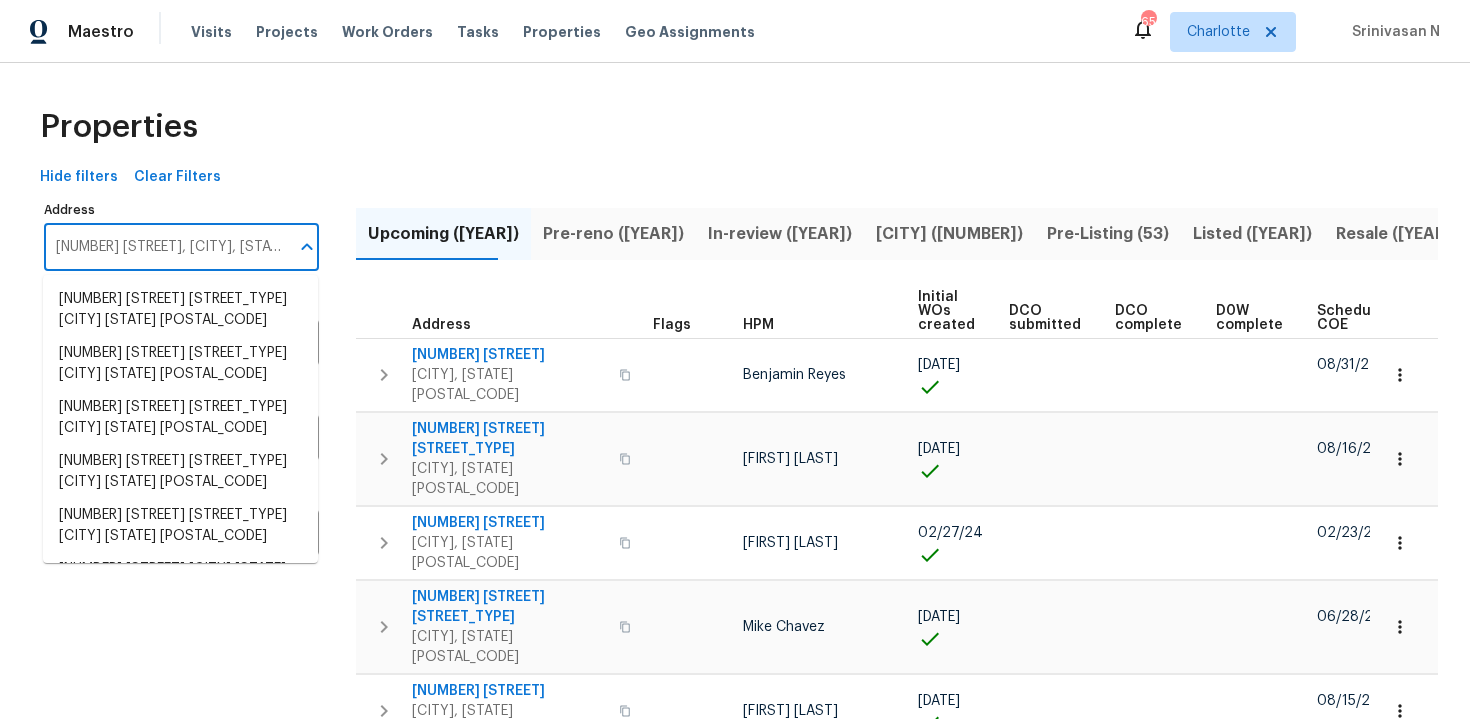 scroll, scrollTop: 0, scrollLeft: 26, axis: horizontal 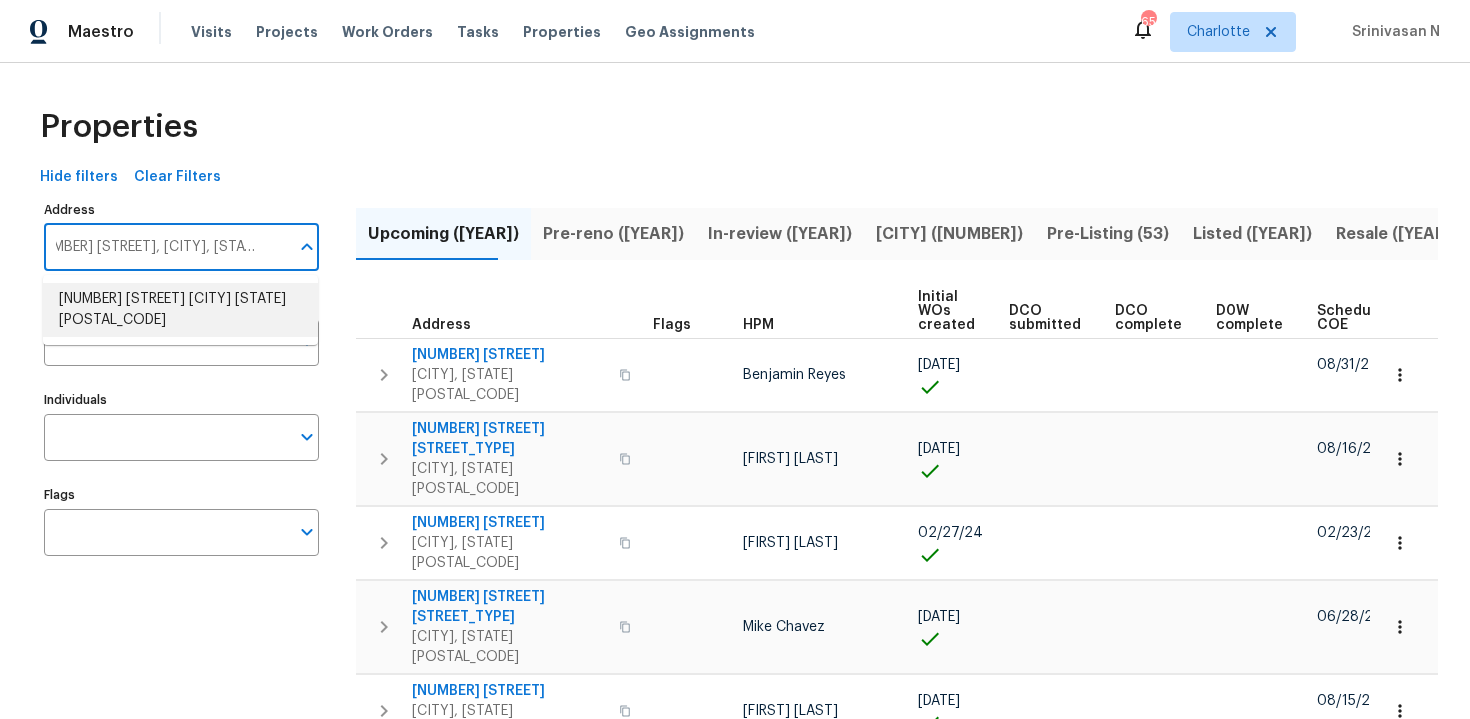 click on "[NUMBER] [STREET] [CITY] [STATE] [POSTAL_CODE]" at bounding box center [180, 310] 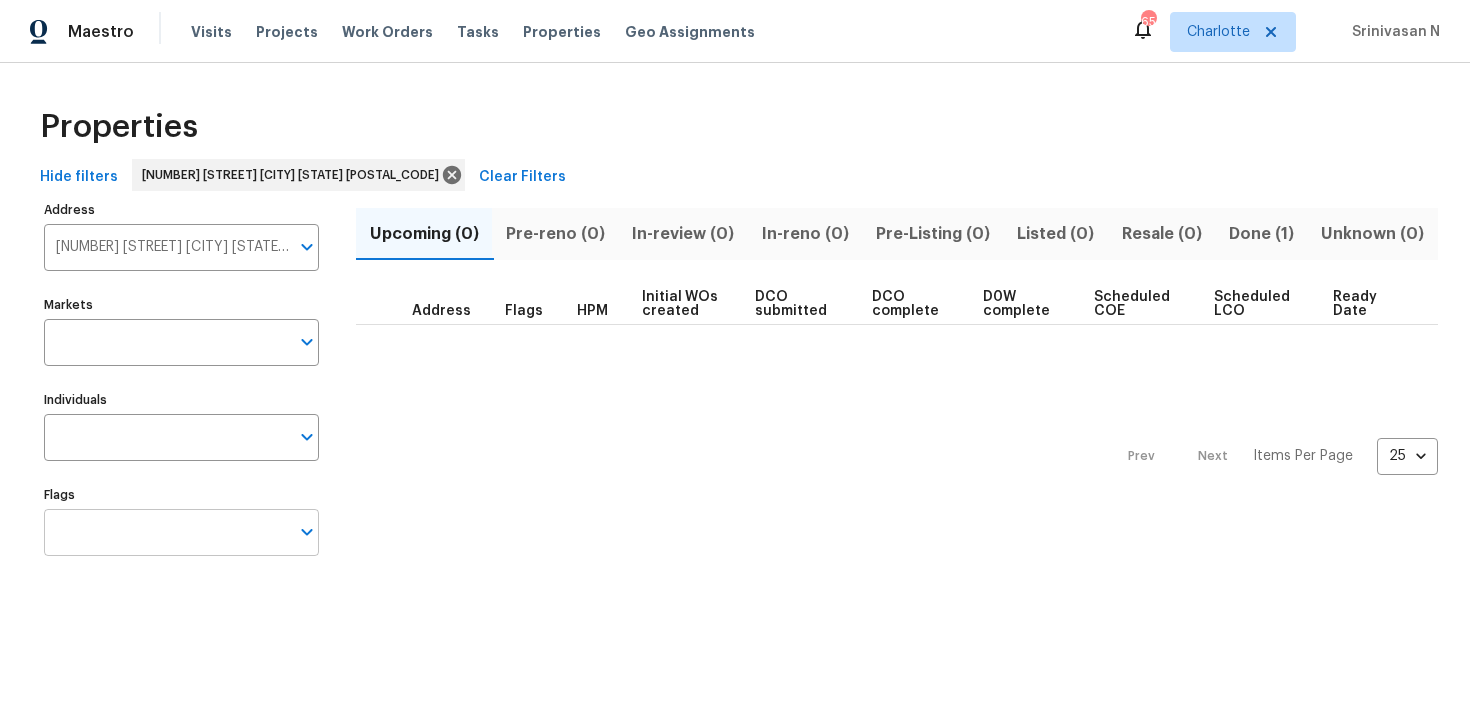 click on "Flags" at bounding box center [166, 532] 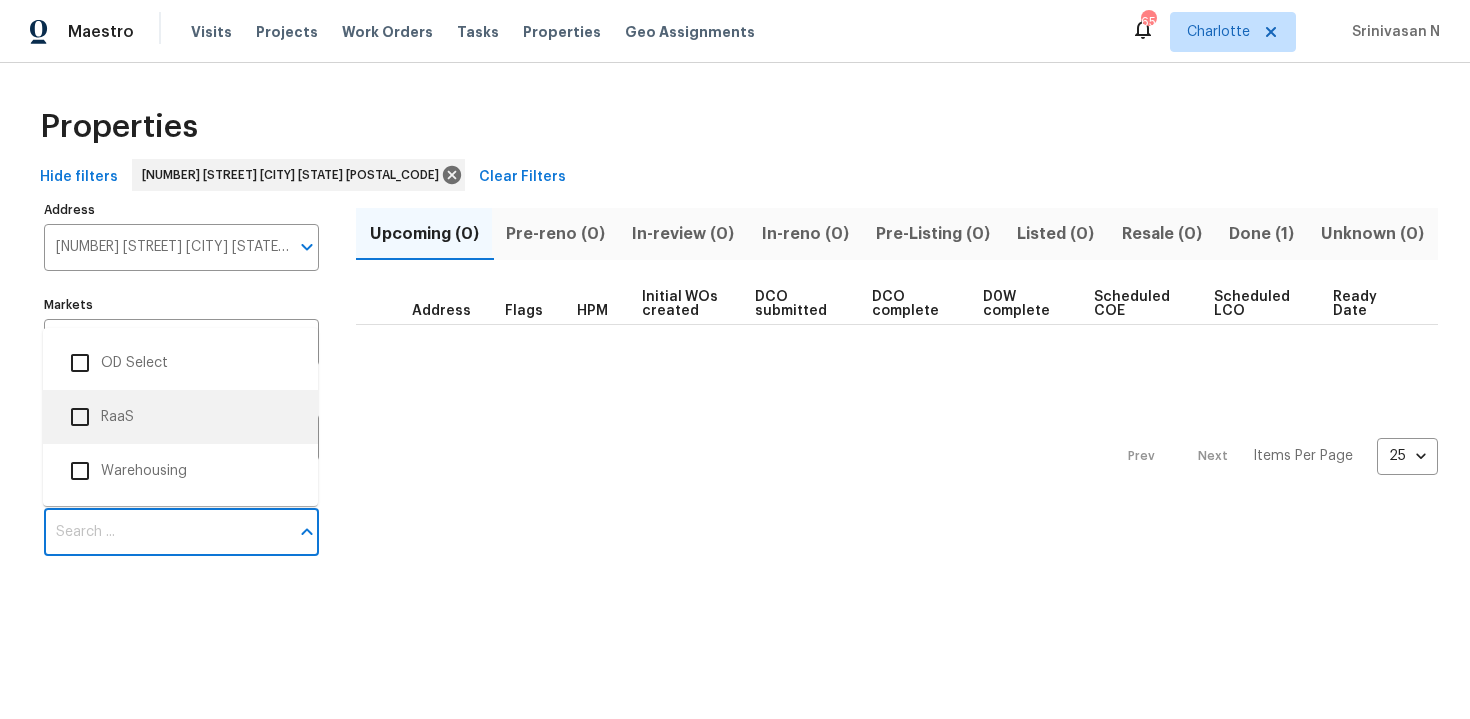 click on "RaaS" at bounding box center (180, 417) 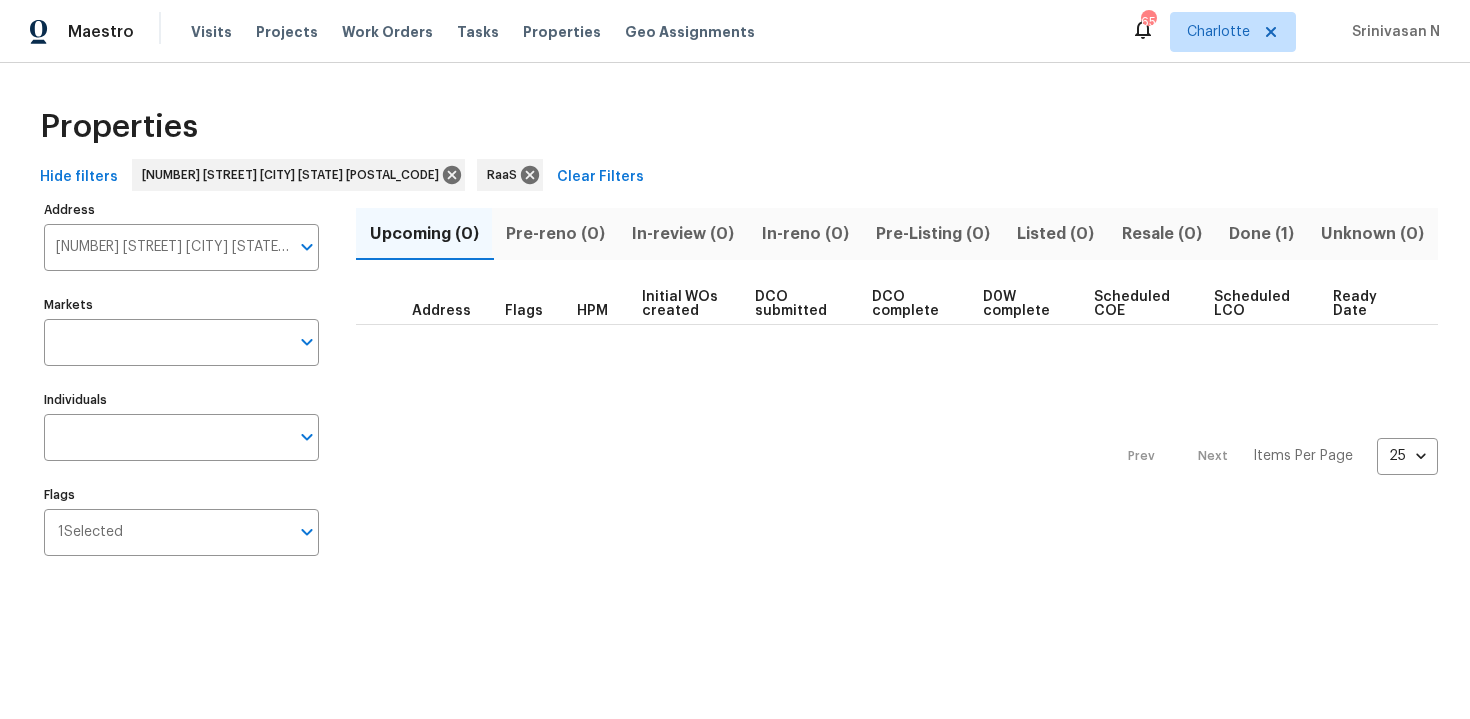 click on "Done (1)" at bounding box center (1261, 234) 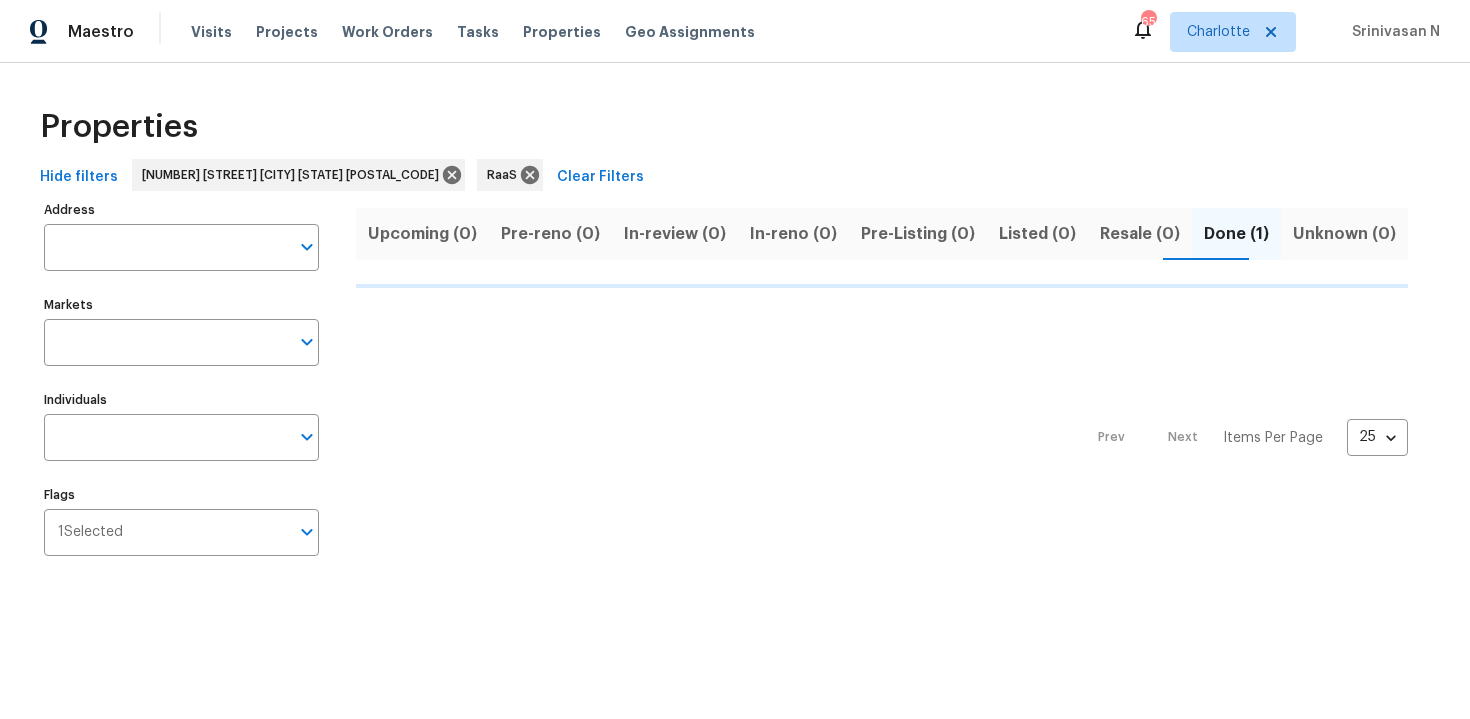 type on "[NUMBER] [STREET] [CITY] [STATE] [POSTAL_CODE]" 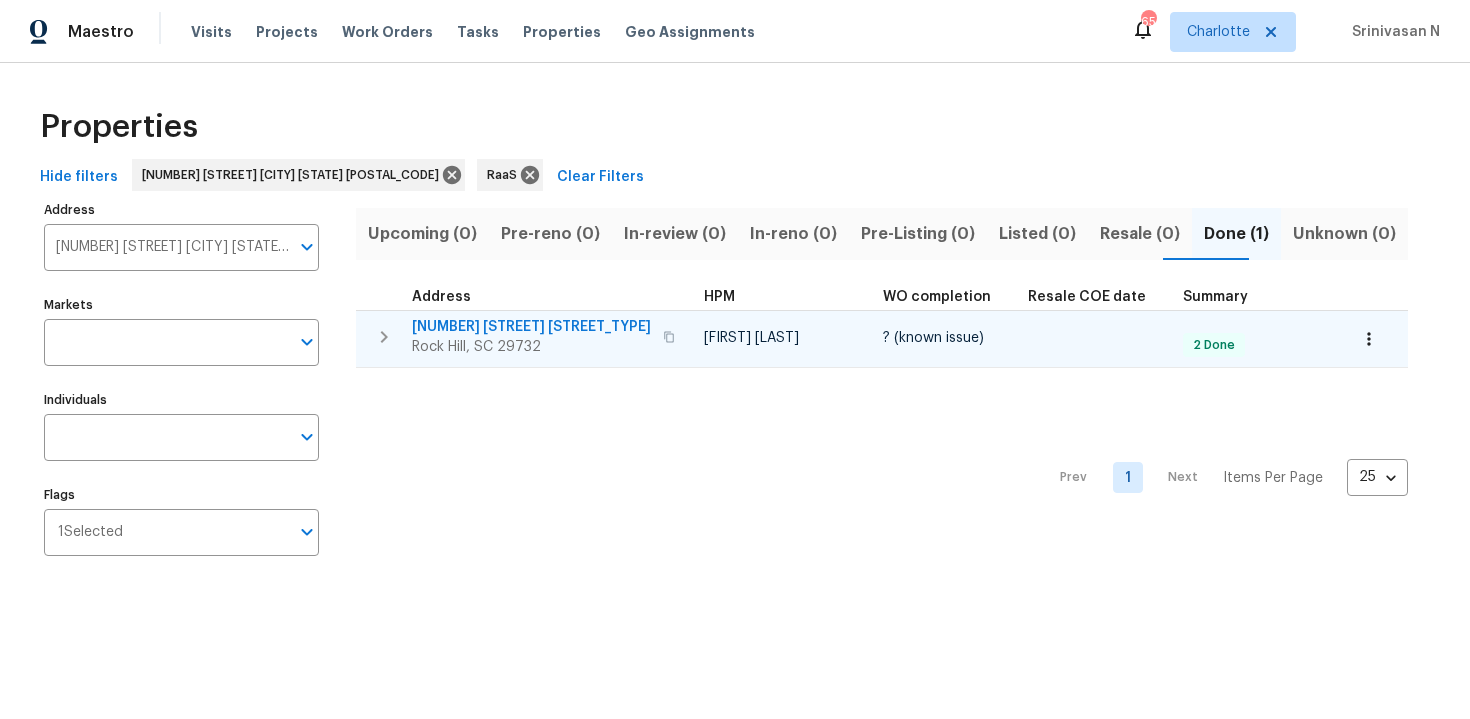 click on "[NUMBER] [STREET] [CITY], [STATE] [POSTAL_CODE]" at bounding box center [546, 337] 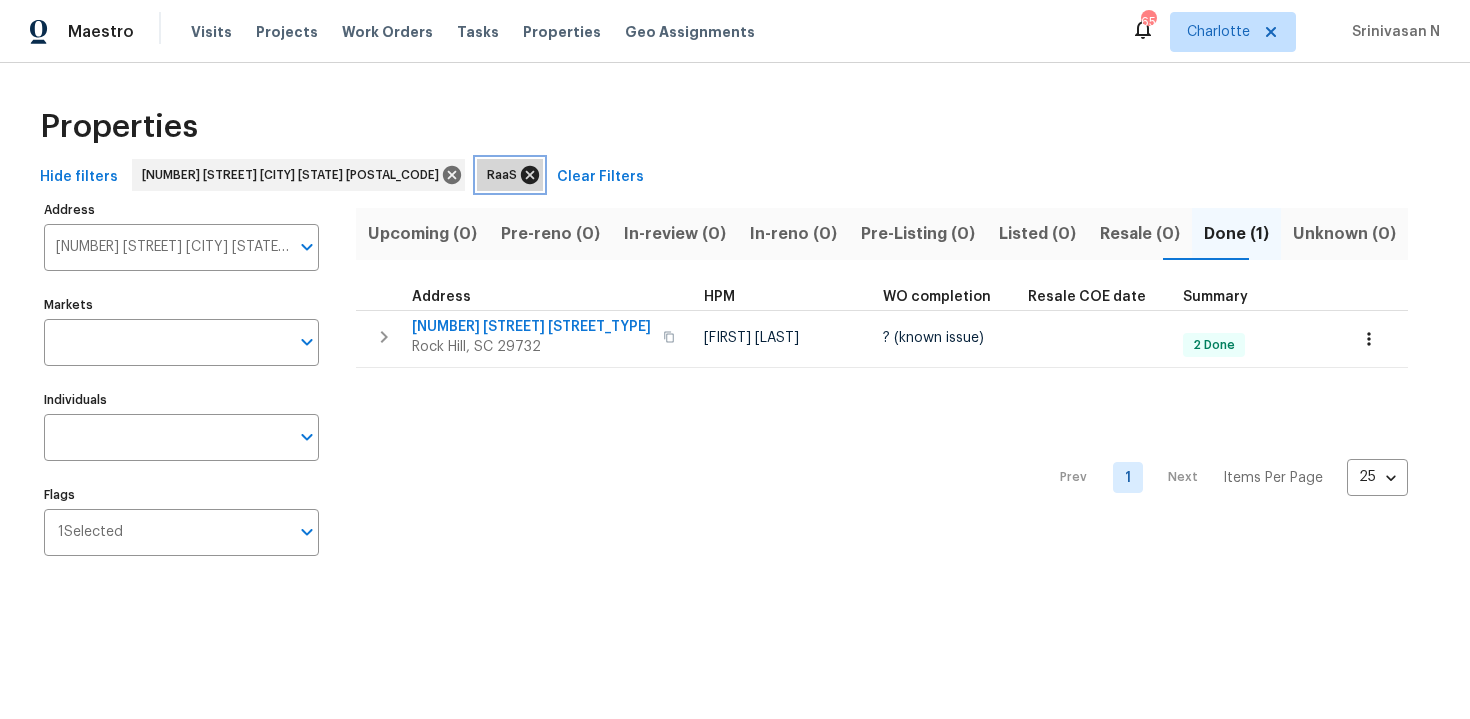 click 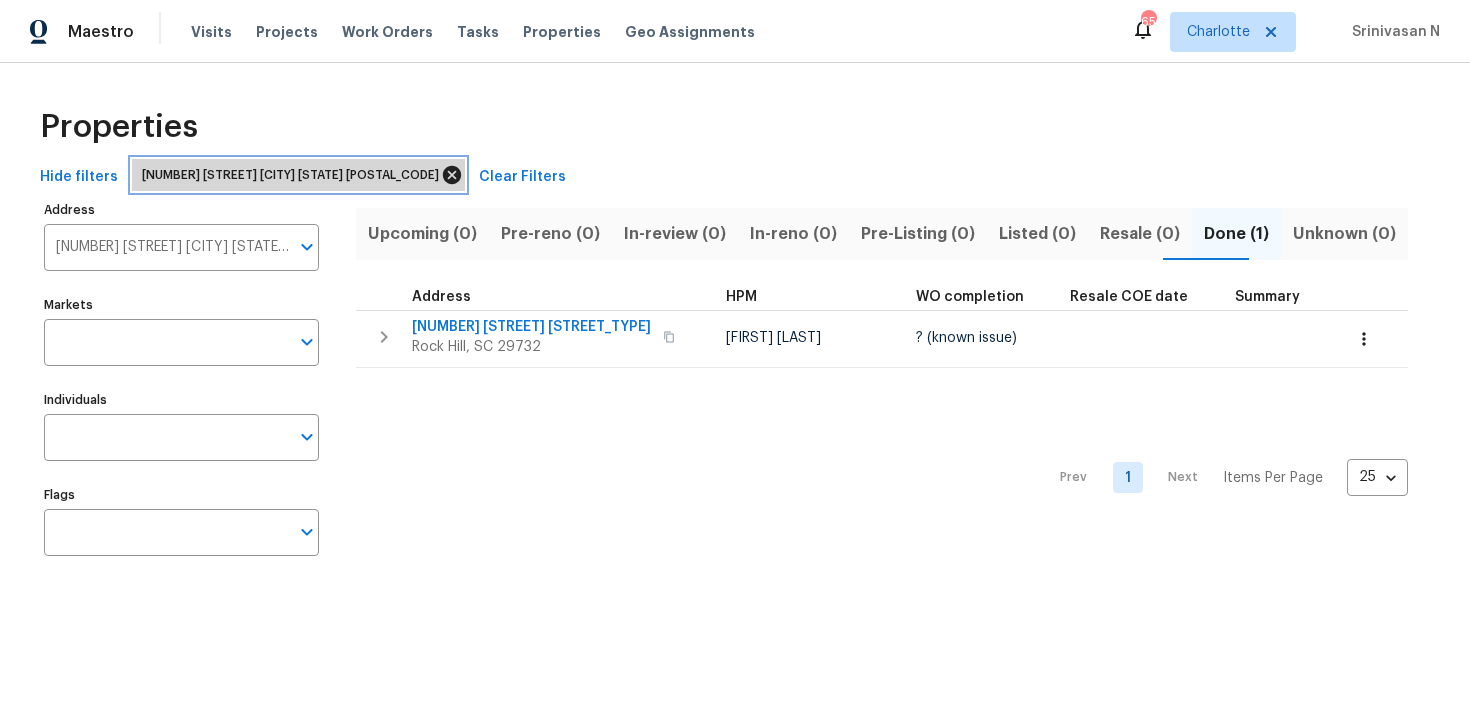 click 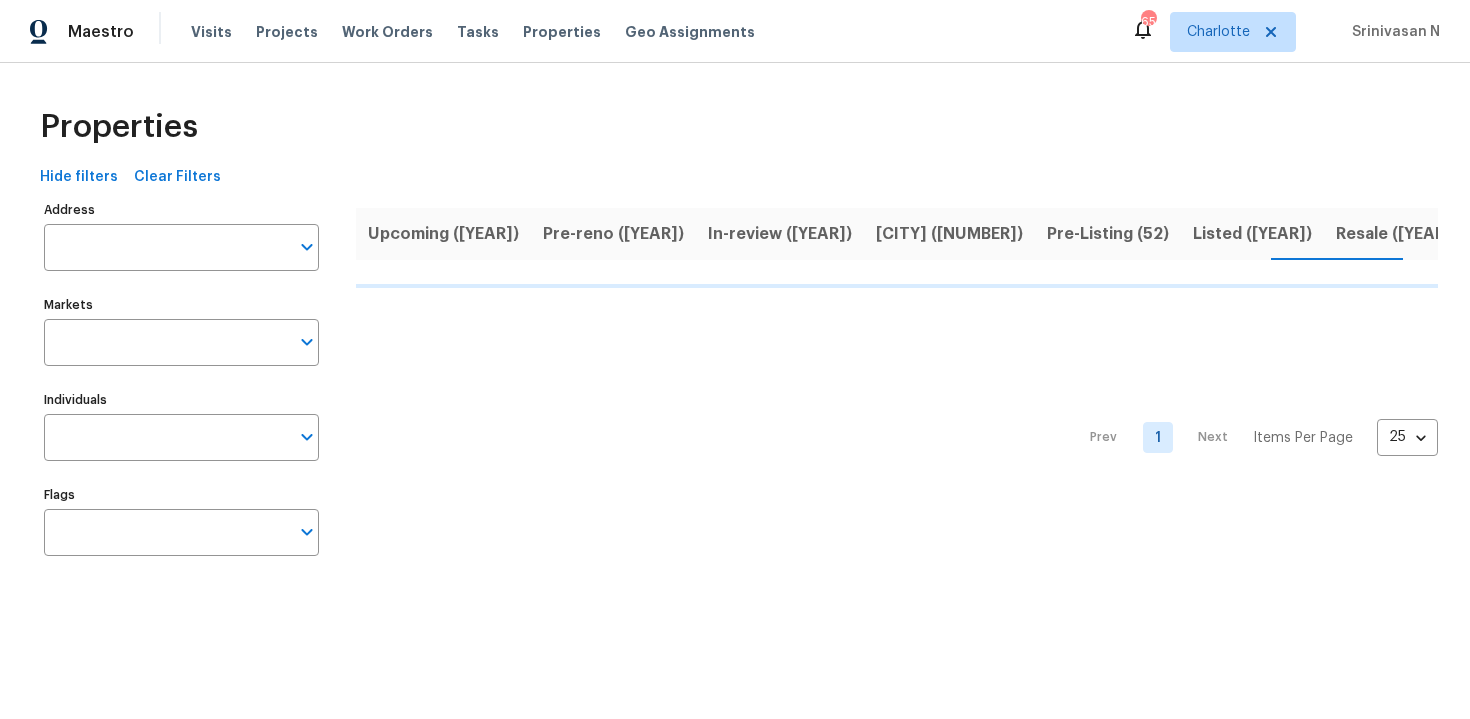 click on "Upcoming ([YEAR])" at bounding box center [443, 234] 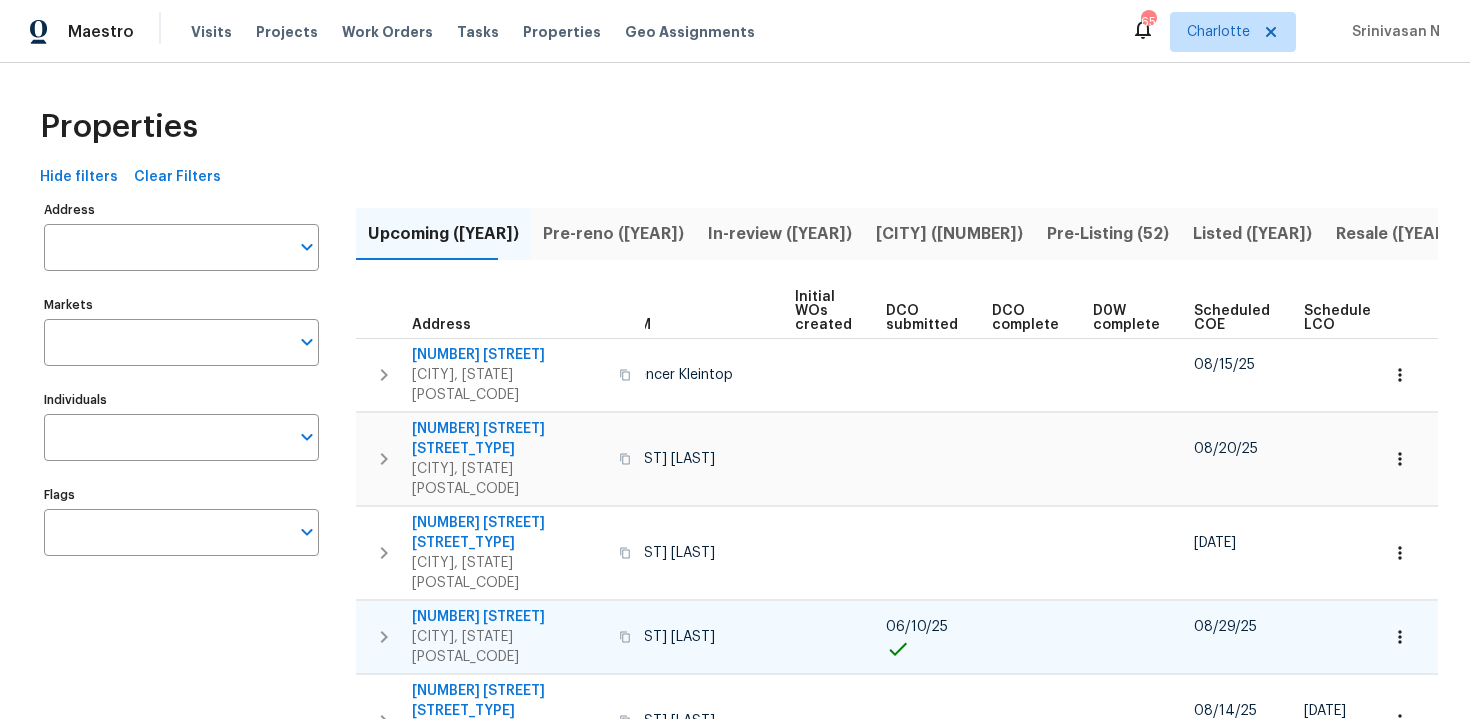 scroll, scrollTop: 0, scrollLeft: 211, axis: horizontal 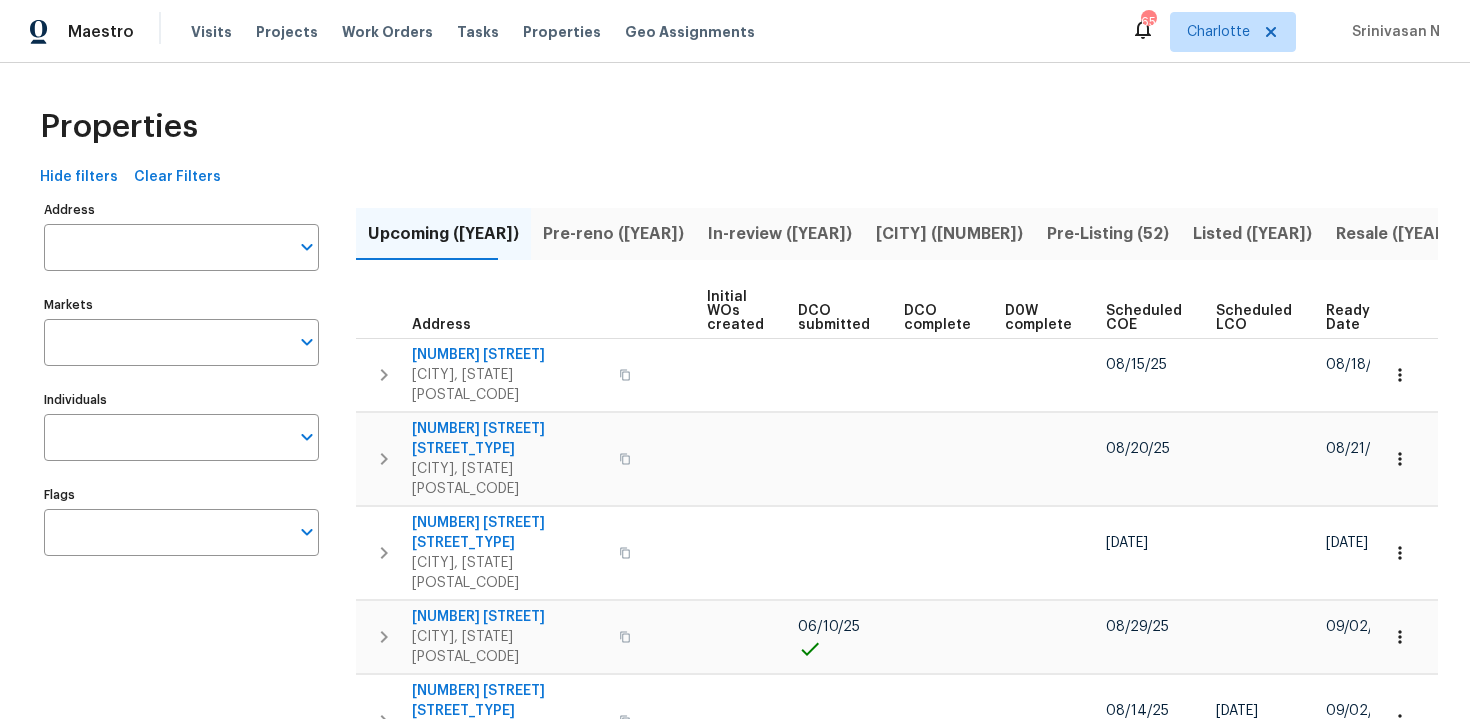 click on "Ready Date" at bounding box center (1349, 318) 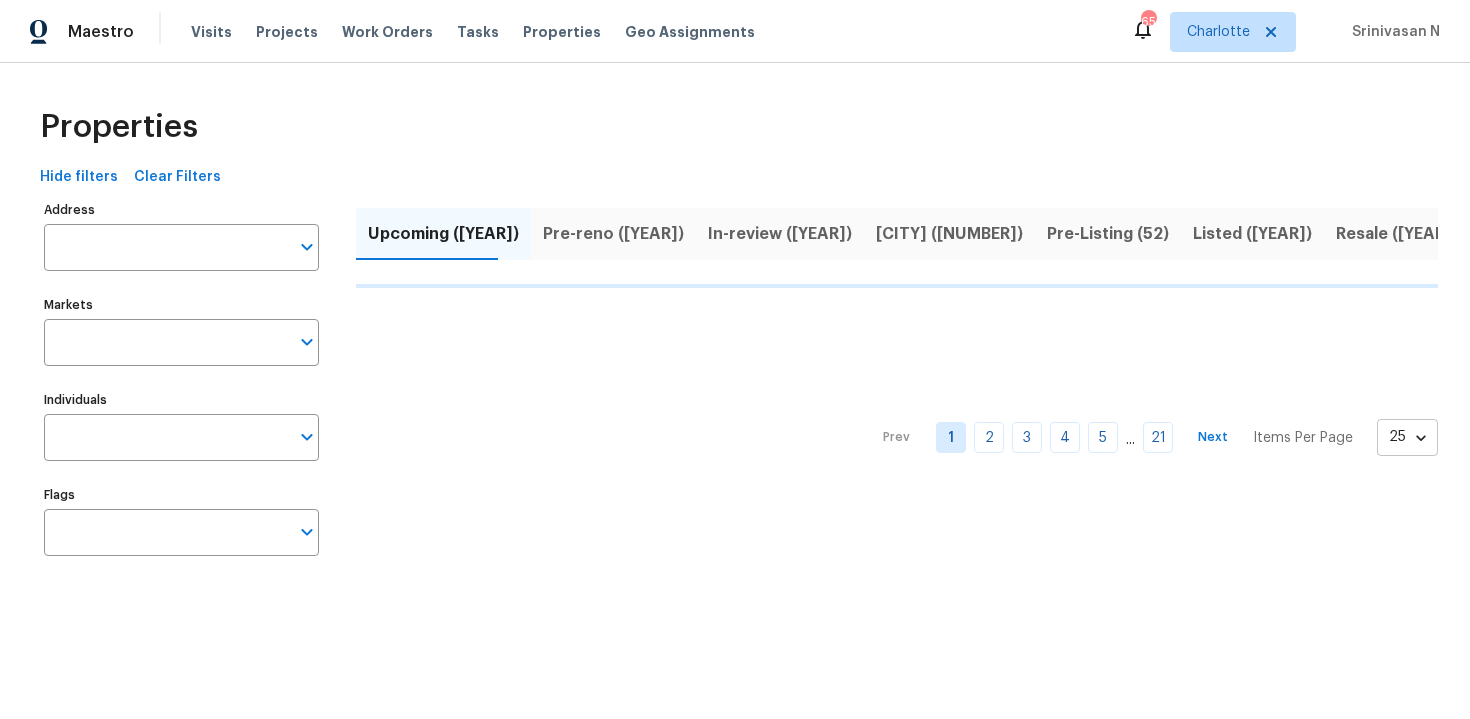 click on "Maestro Visits Projects Work Orders Tasks Properties Geo Assignments 65 [LAST] [LAST] Properties Hide filters Clear Filters Address Address Markets Markets Individuals Individuals Flags Flags Upcoming ([YEAR]) Pre-reno ([YEAR]) In-review ([YEAR]) In-reno ([YEAR]) Pre-Listing ([YEAR]) Listed ([YEAR]) Resale ([YEAR]) Done ([YEAR]) Unknown ([YEAR]) Prev 1 2 3 4 5 ... 21 Next Items Per Page 25 25 ​" at bounding box center (735, 304) 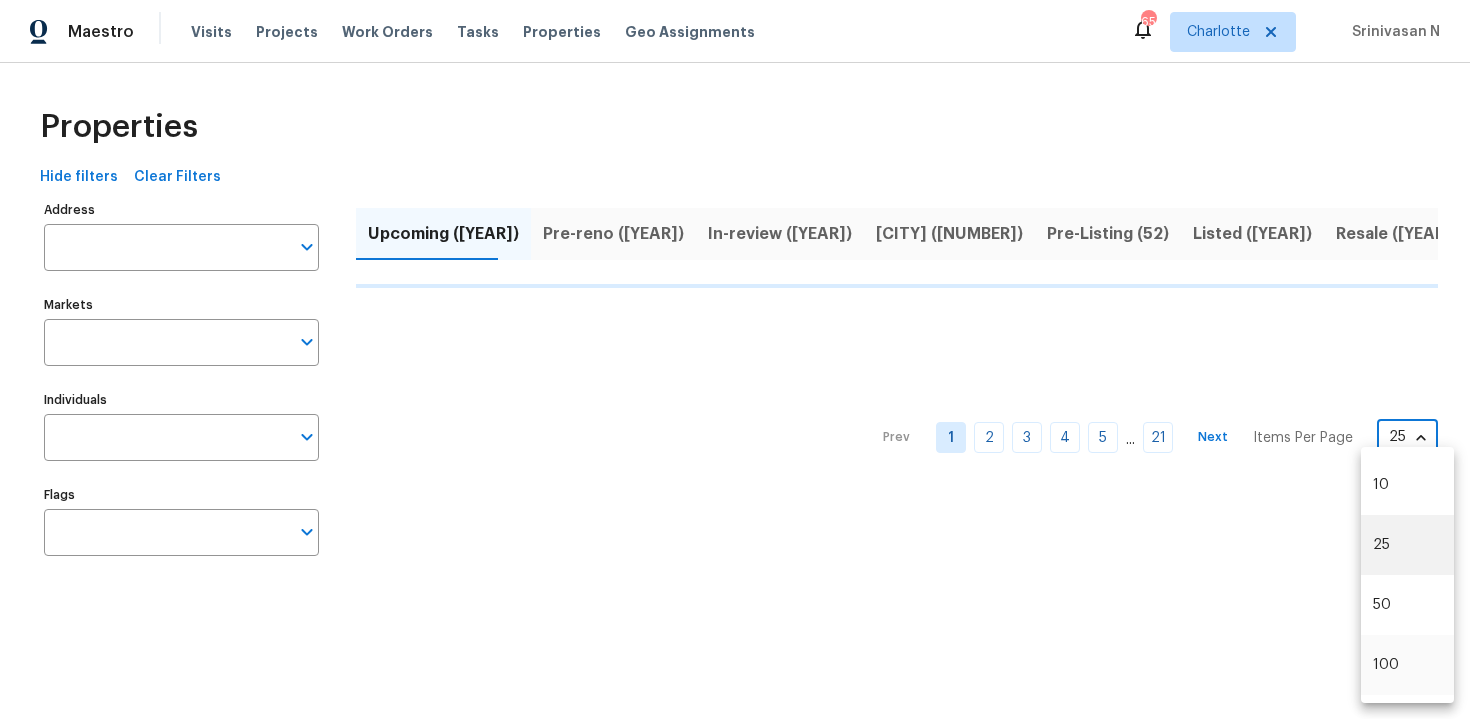 click on "100" at bounding box center (1407, 665) 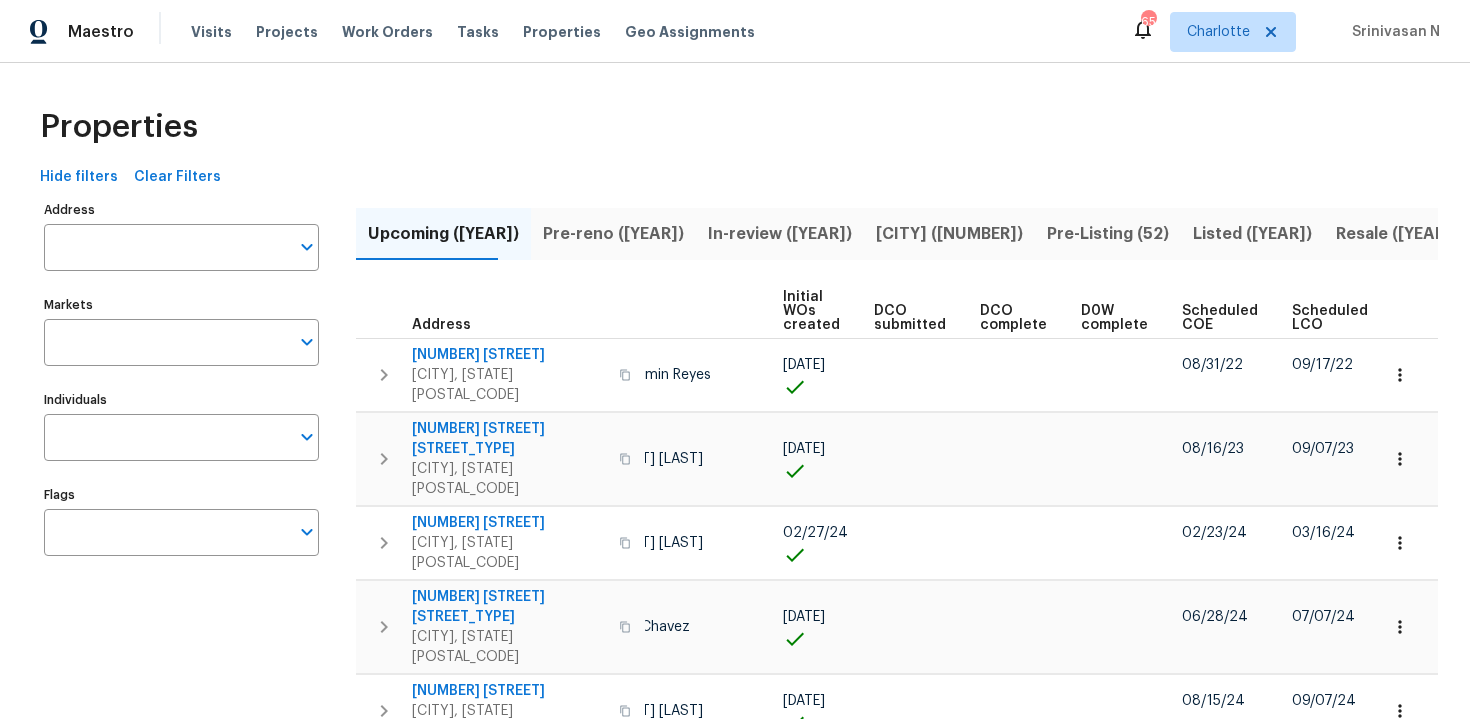 scroll, scrollTop: 0, scrollLeft: 233, axis: horizontal 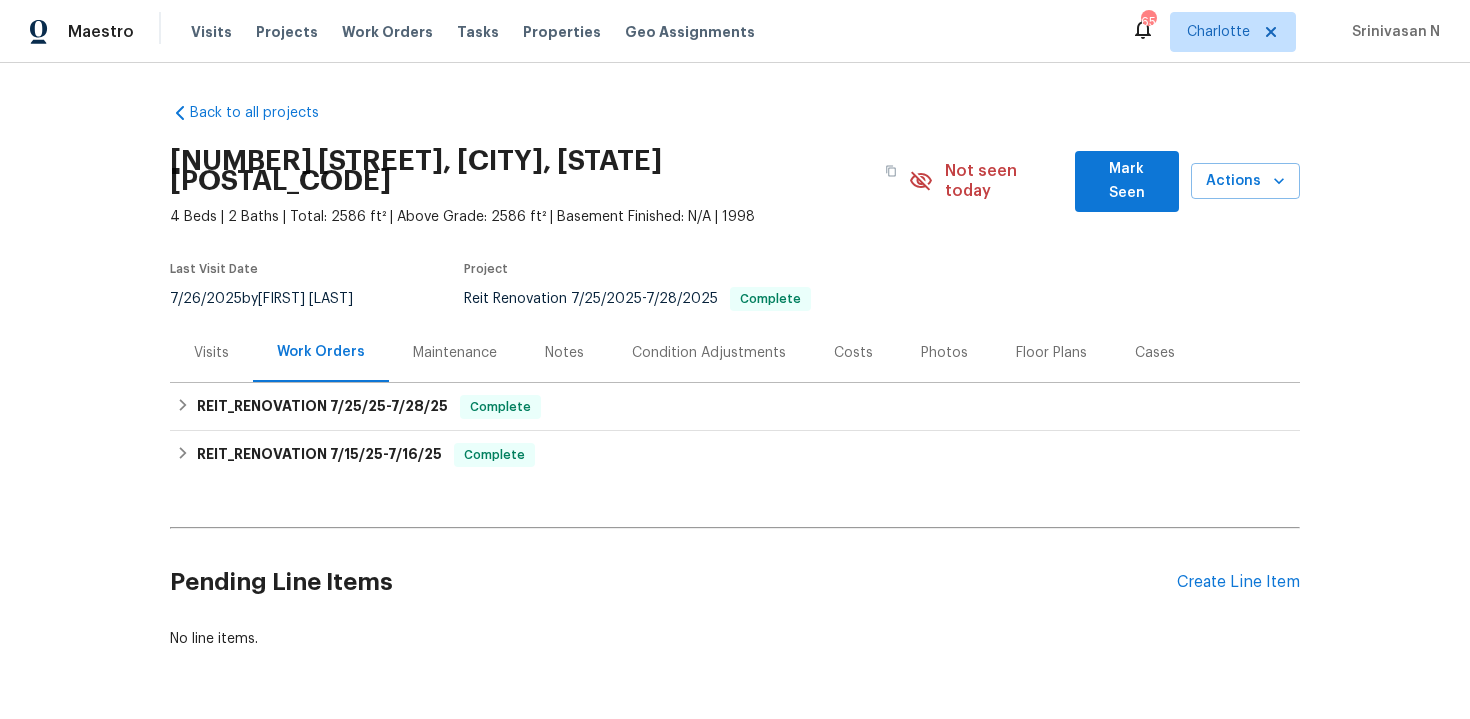 click on "Costs" at bounding box center (853, 353) 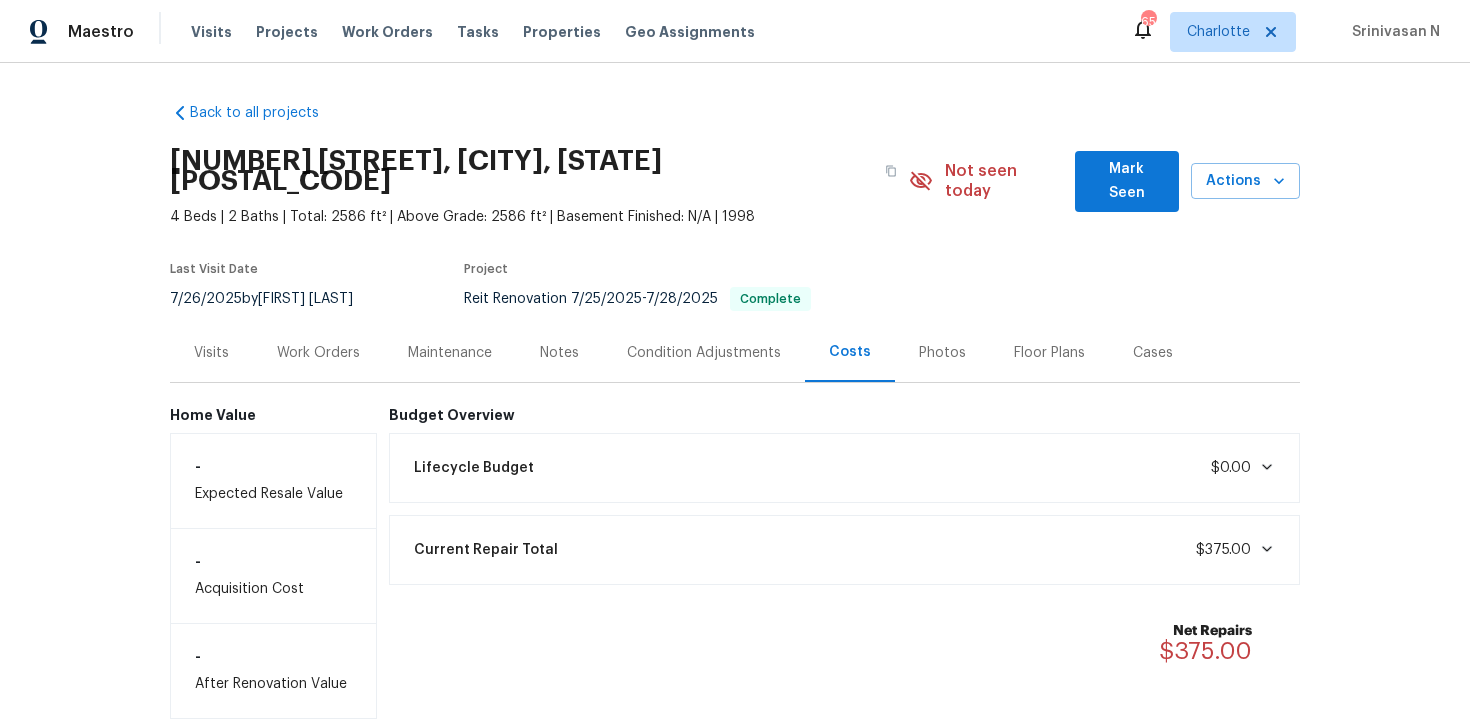click on "Work Orders" at bounding box center [318, 353] 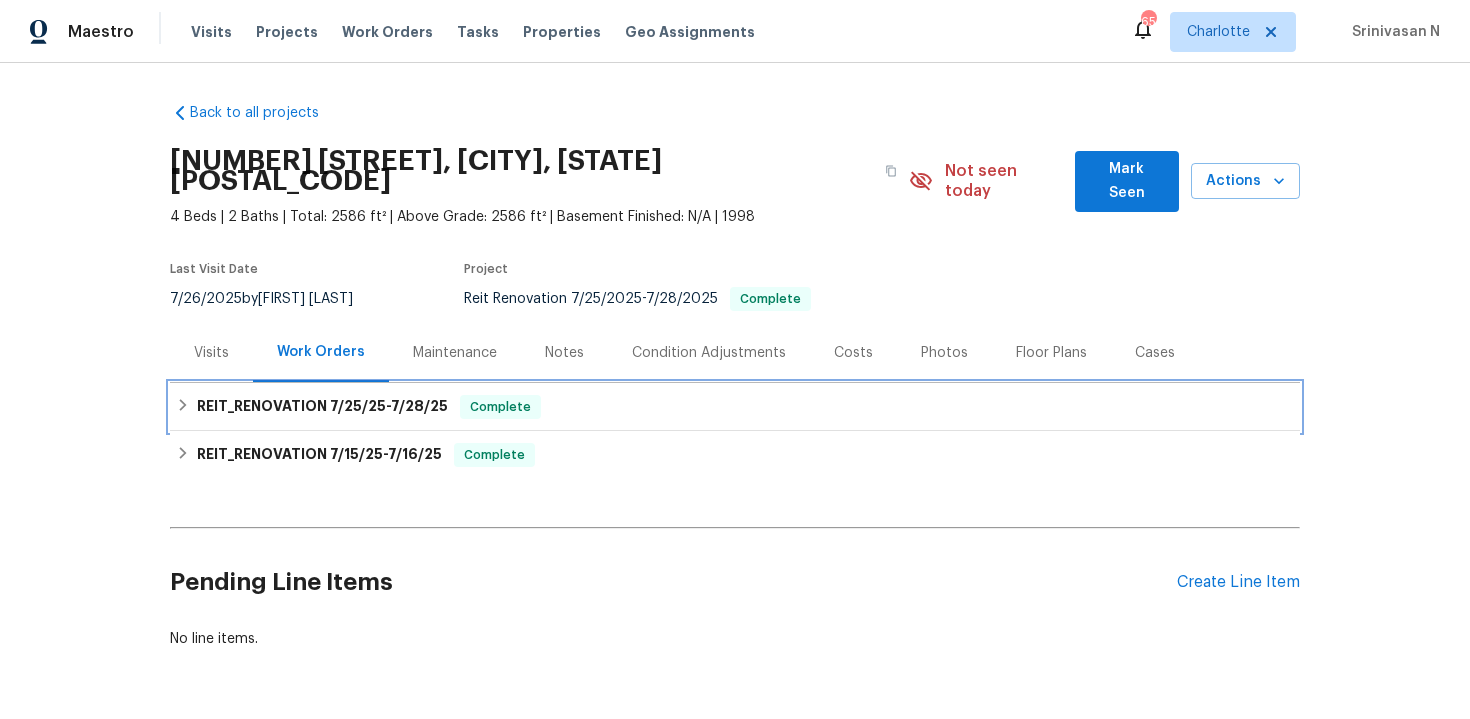 click on "REIT_RENOVATION   7/25/25  -  7/28/25 Complete" at bounding box center (735, 407) 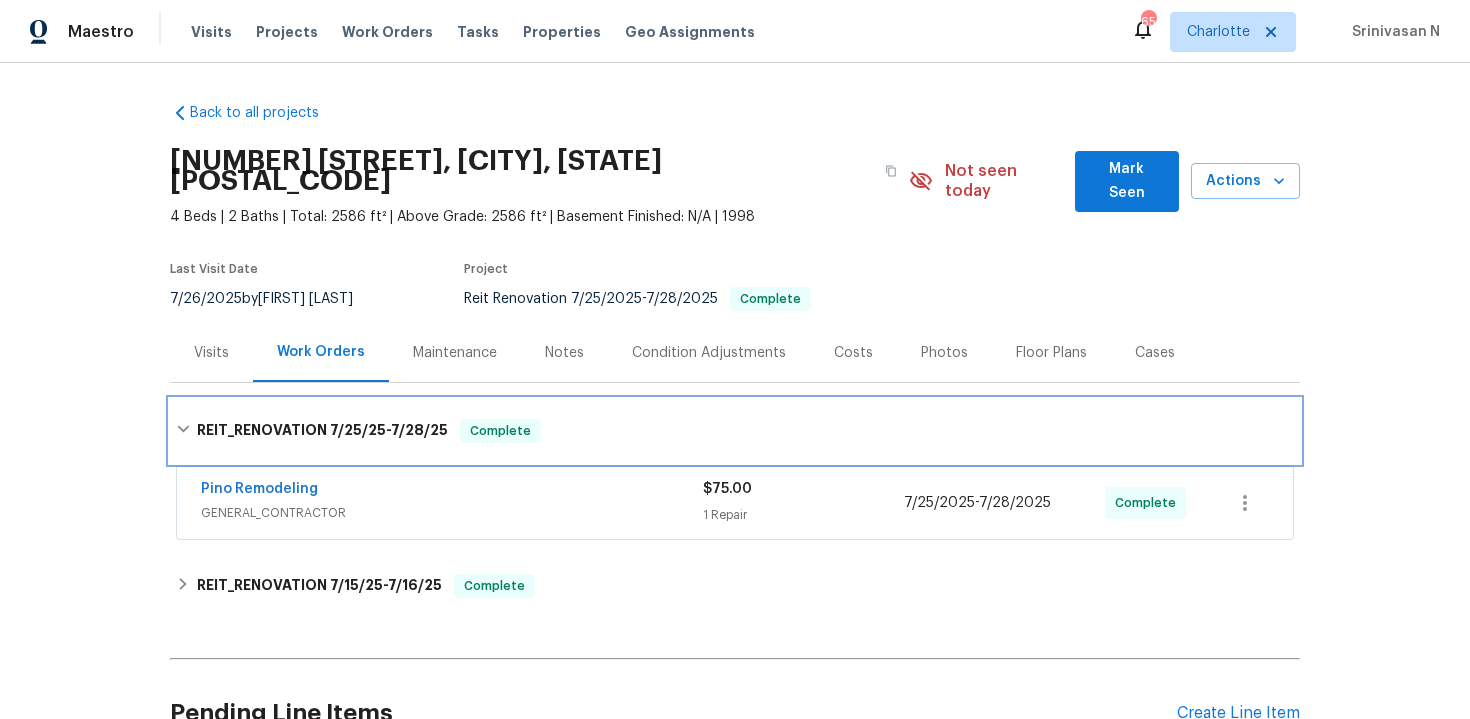 click on "REIT_RENOVATION   7/25/25  -  7/28/25 Complete" at bounding box center [735, 431] 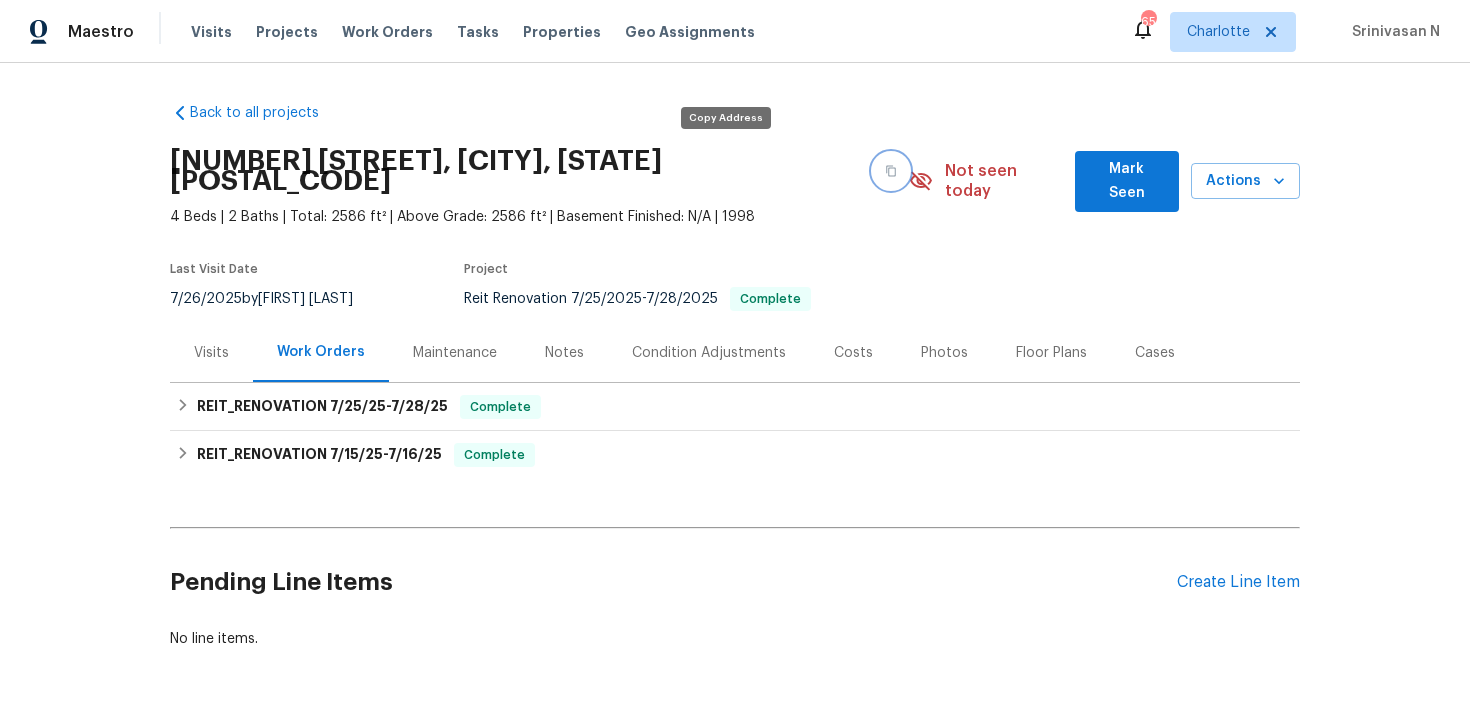 click at bounding box center (891, 171) 